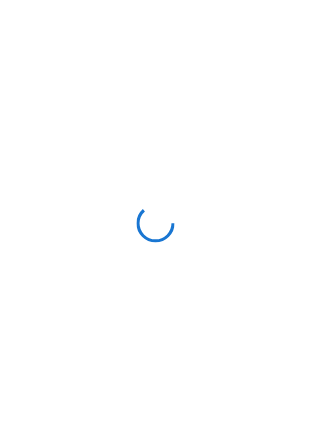 scroll, scrollTop: 0, scrollLeft: 0, axis: both 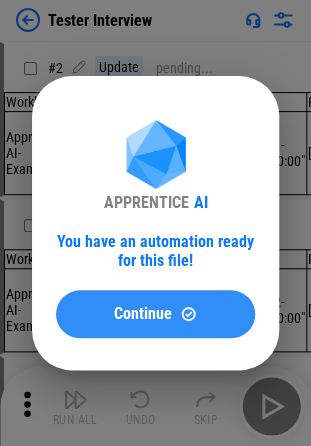 click on "You have an automation ready for this file!" at bounding box center [155, 251] 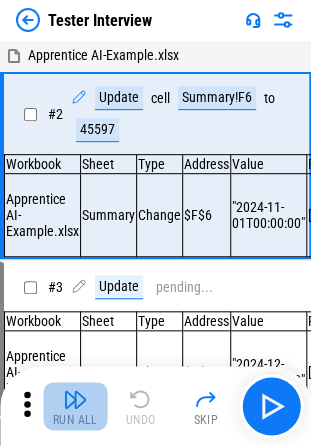 click at bounding box center (75, 399) 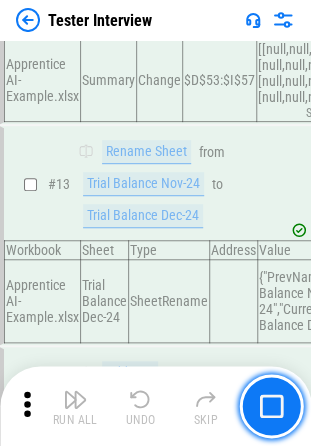 scroll, scrollTop: 2604, scrollLeft: 0, axis: vertical 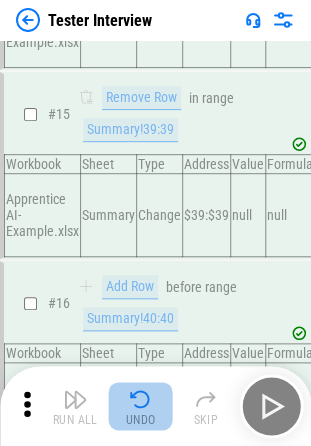 click at bounding box center (141, 399) 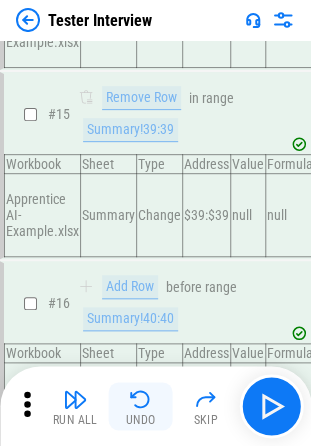 click on "Run All Undo Skip" at bounding box center [157, 406] 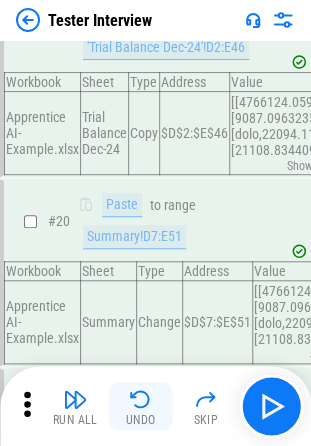 click at bounding box center (141, 399) 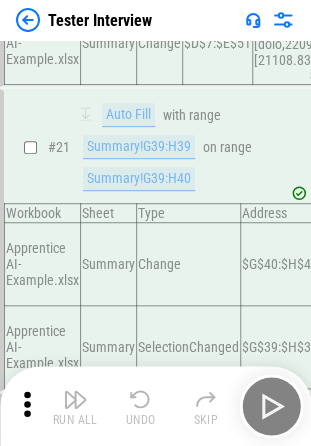 click on "Run All Undo Skip" at bounding box center (157, 406) 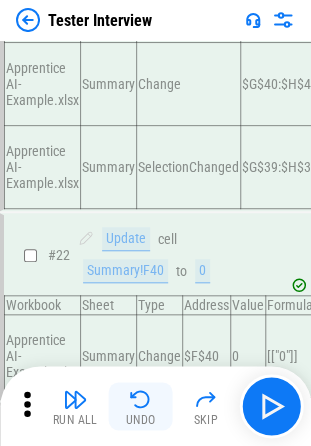 click at bounding box center (141, 399) 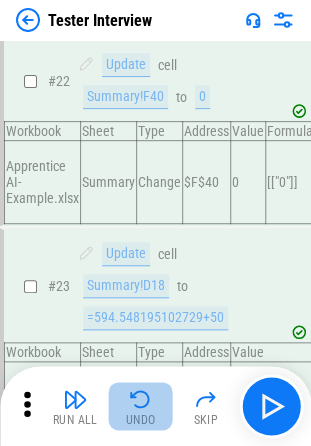 click at bounding box center [141, 399] 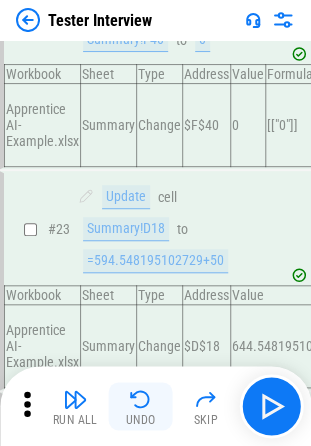 click on "Run All Undo Skip" at bounding box center (157, 406) 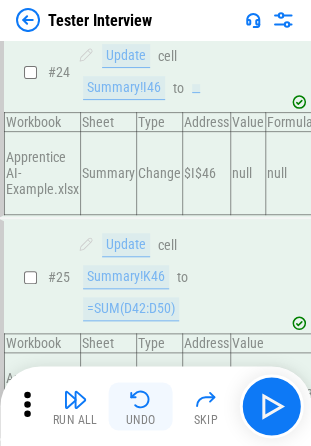 click at bounding box center (141, 399) 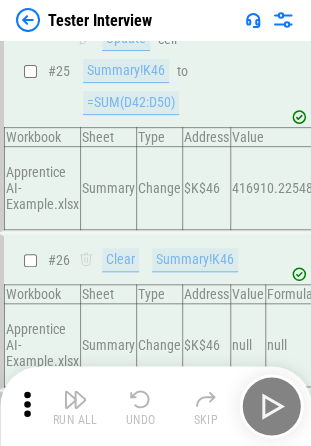 click on "Run All Undo Skip" at bounding box center (157, 406) 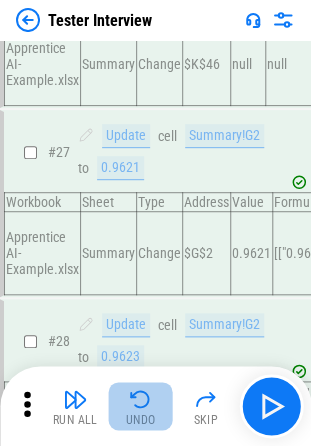 click at bounding box center (141, 399) 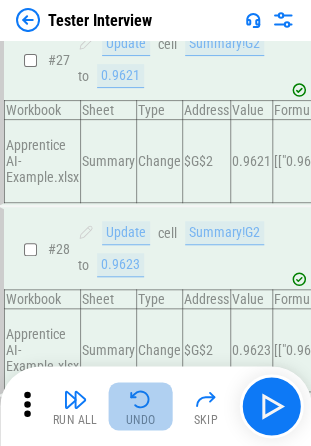 click on "Run All Undo Skip" at bounding box center (157, 406) 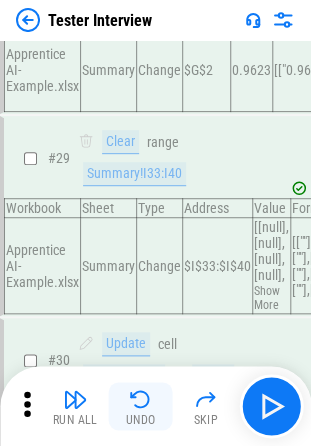 click at bounding box center [141, 399] 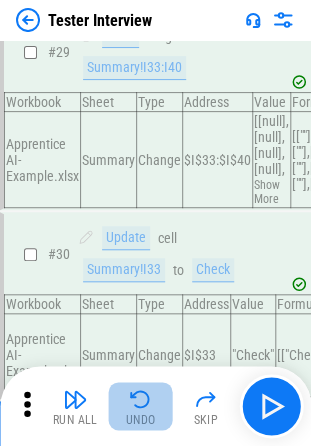 click at bounding box center (141, 399) 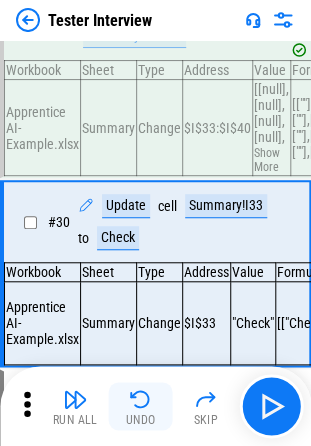 click on "Run All Undo Skip" at bounding box center (157, 406) 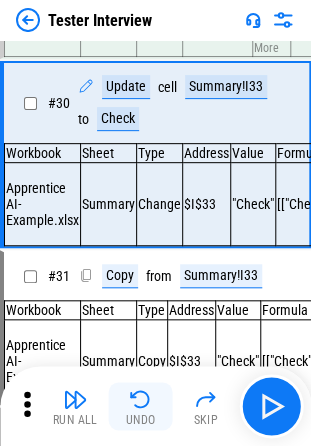 click at bounding box center (141, 399) 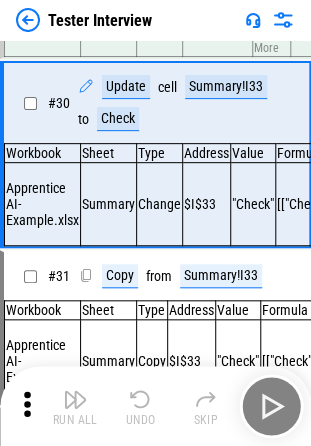 click on "Run All Undo Skip" at bounding box center [157, 406] 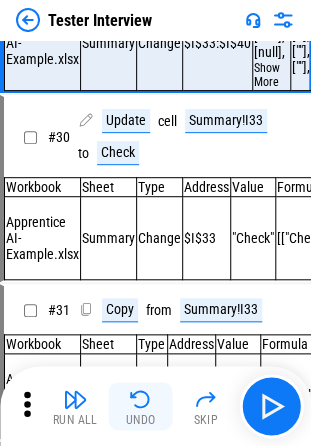 click at bounding box center (141, 399) 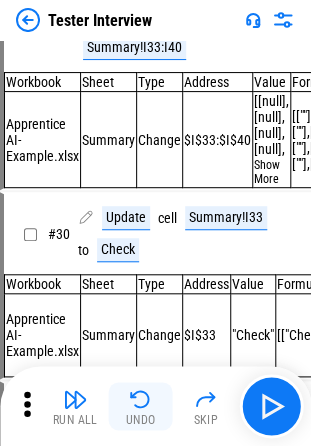 click on "Run All Undo Skip" at bounding box center (157, 406) 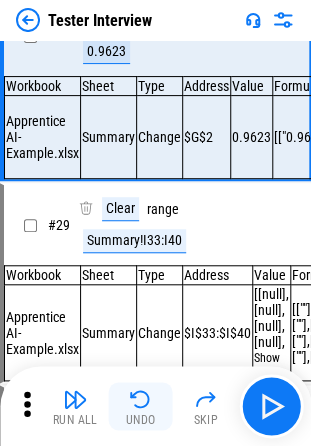 click at bounding box center (141, 399) 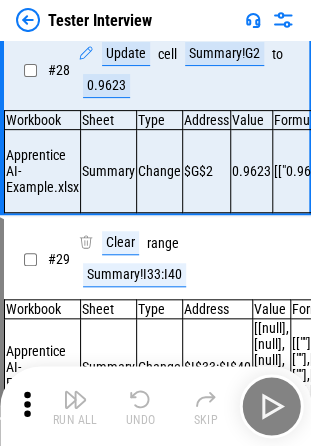 click on "Run All Undo Skip" at bounding box center [157, 406] 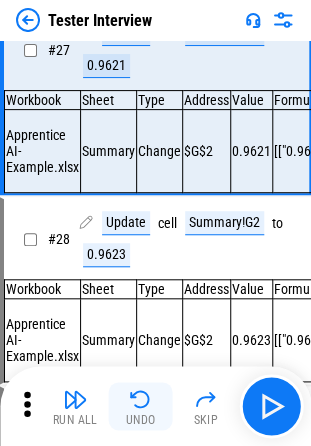 click at bounding box center [141, 399] 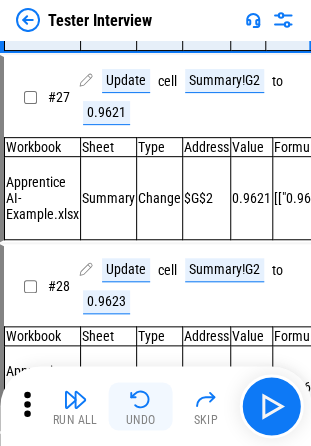 click on "Run All Undo Skip" at bounding box center [157, 406] 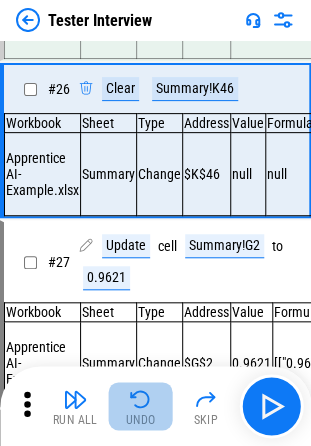 click at bounding box center (141, 399) 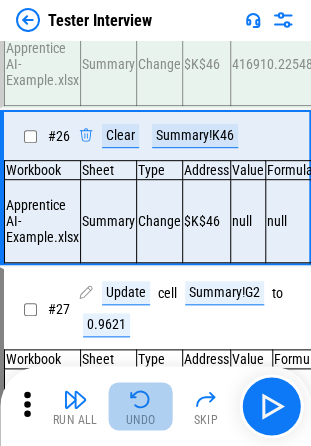 click on "Run All Undo Skip" at bounding box center [157, 406] 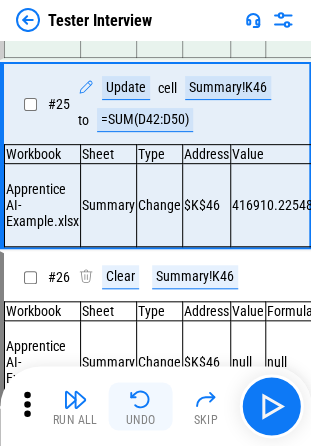 click at bounding box center [141, 399] 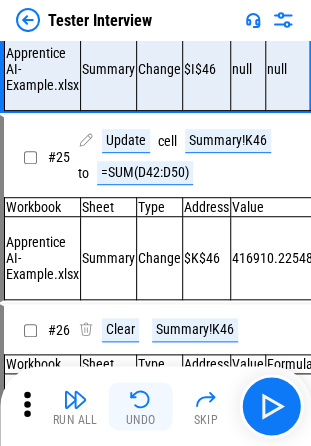 click on "Run All Undo Skip" at bounding box center [157, 406] 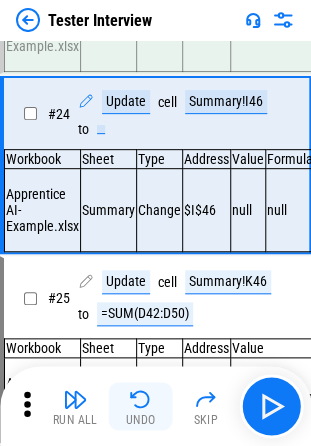 click at bounding box center [141, 399] 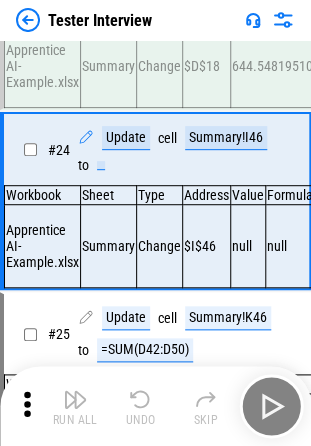 click on "Run All Undo Skip" at bounding box center (157, 406) 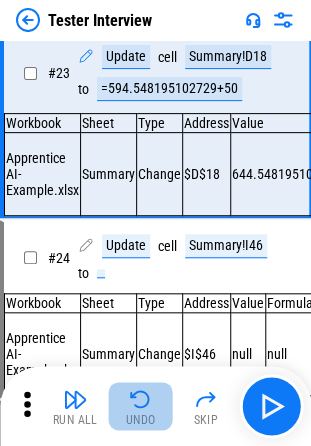 click at bounding box center (141, 399) 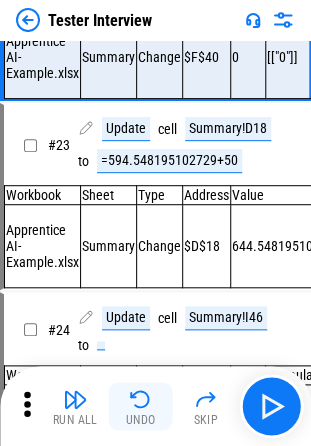 click on "Run All Undo Skip" at bounding box center (157, 406) 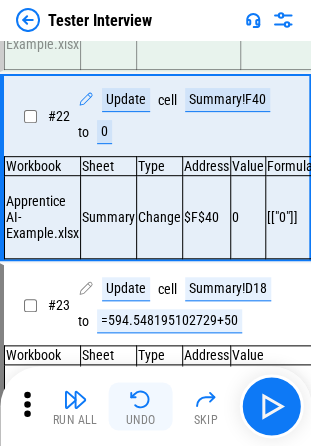 click at bounding box center [141, 399] 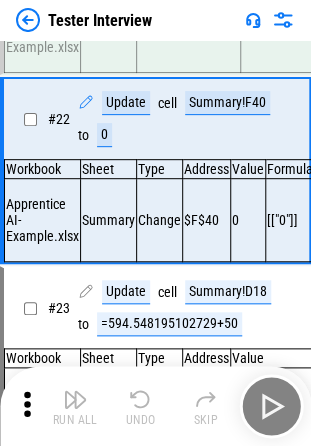 click on "Run All Undo Skip" at bounding box center (157, 406) 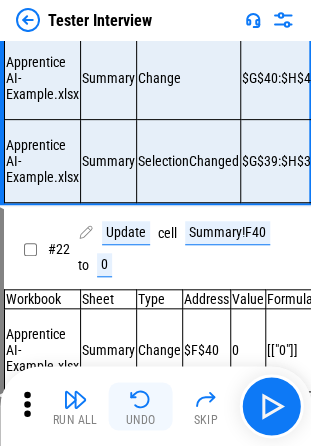 click at bounding box center [141, 399] 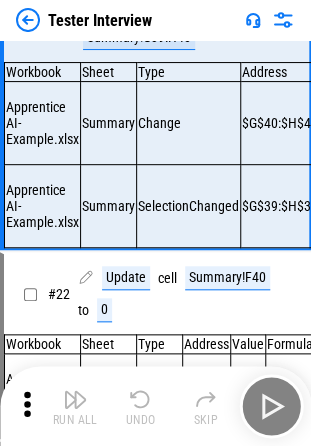 click on "Run All Undo Skip" at bounding box center [157, 406] 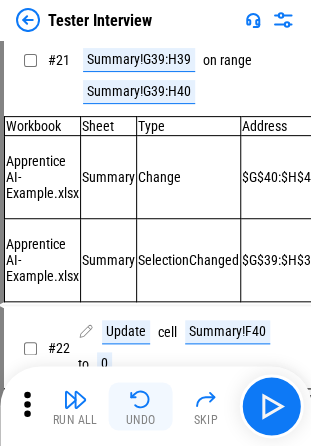 click on "Run All Undo Skip" at bounding box center (157, 406) 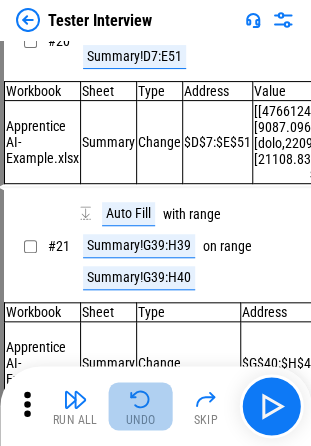 click at bounding box center [141, 399] 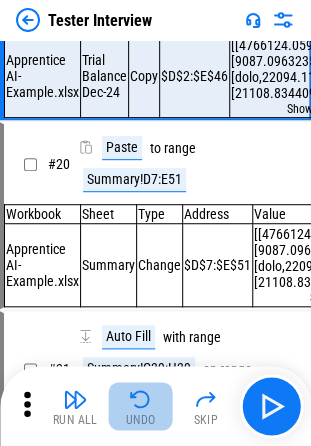 click on "Run All Undo Skip" at bounding box center [157, 406] 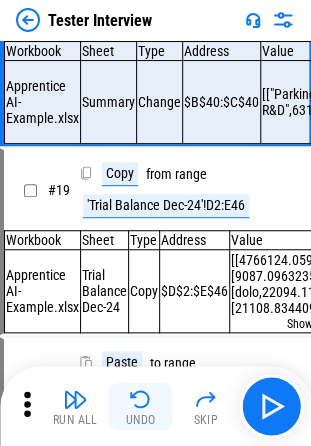 click at bounding box center (141, 399) 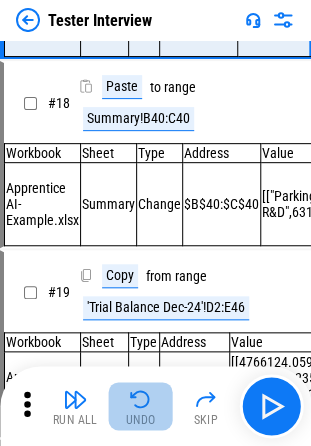 click at bounding box center [141, 399] 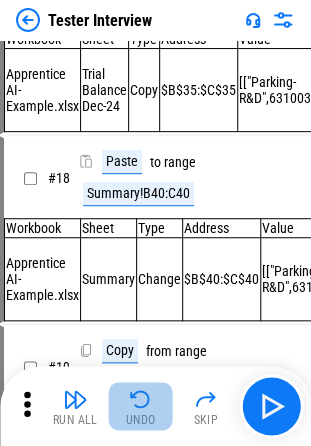 click at bounding box center [141, 399] 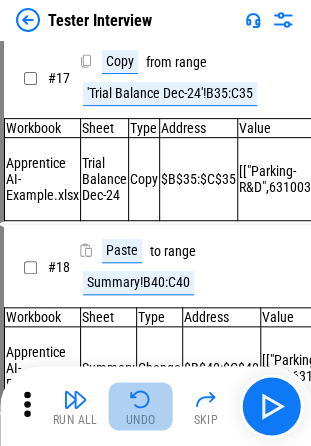 click on "Run All Undo Skip" at bounding box center (157, 406) 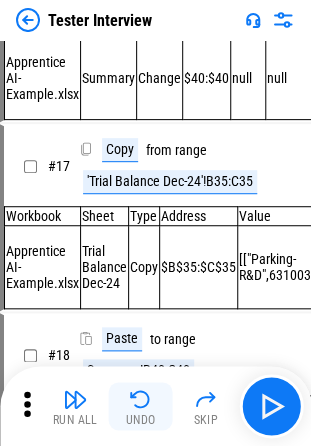 click at bounding box center (141, 399) 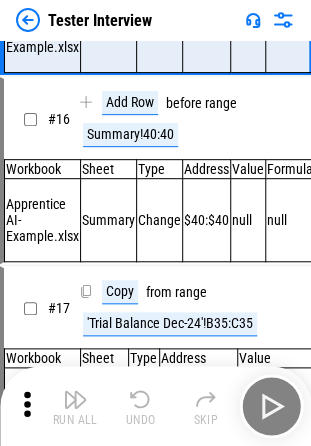click at bounding box center (141, 399) 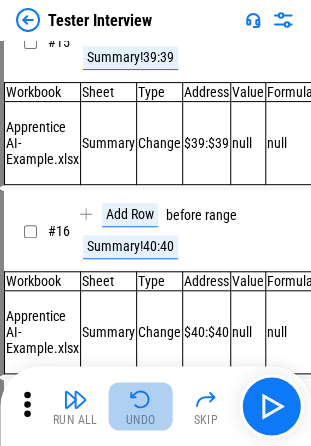 click at bounding box center [141, 399] 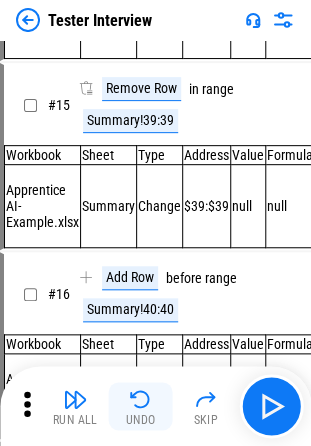 click on "Run All Undo Skip" at bounding box center [157, 406] 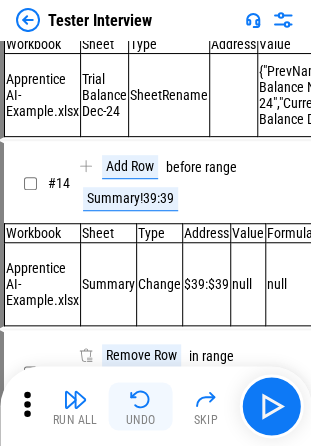click at bounding box center [141, 399] 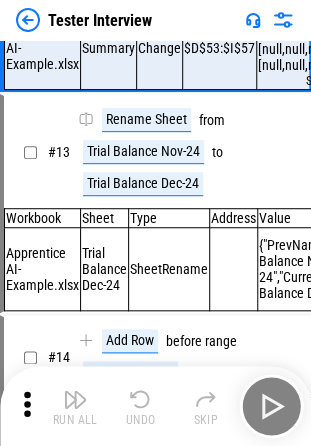 click on "Run All Undo Skip" at bounding box center (157, 406) 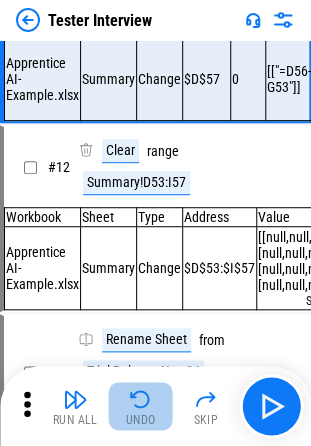 click at bounding box center (141, 399) 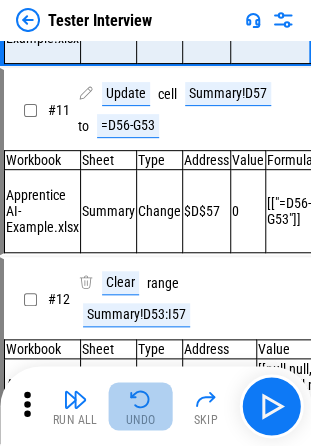 click at bounding box center [141, 399] 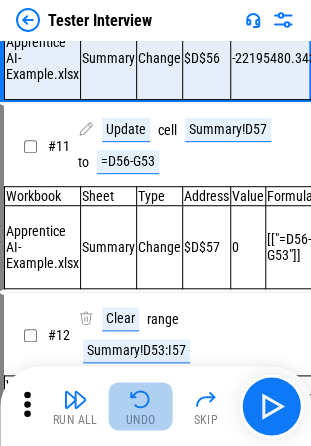 click at bounding box center (141, 399) 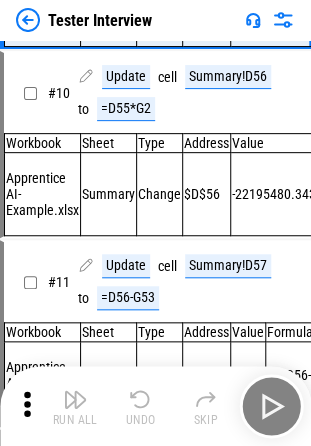 click on "Run All Undo Skip" at bounding box center [157, 406] 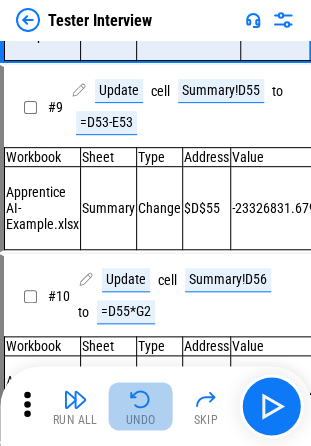 click at bounding box center (141, 399) 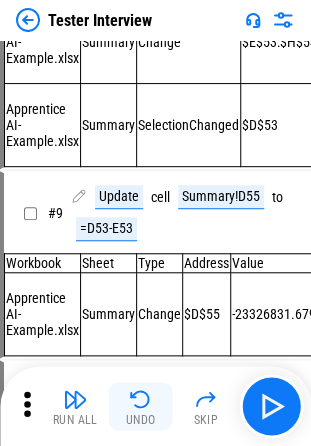 click on "Run All Undo Skip" at bounding box center [157, 406] 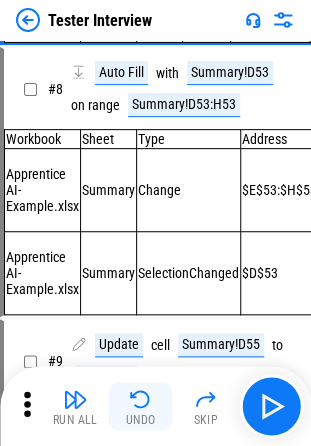 click at bounding box center (141, 399) 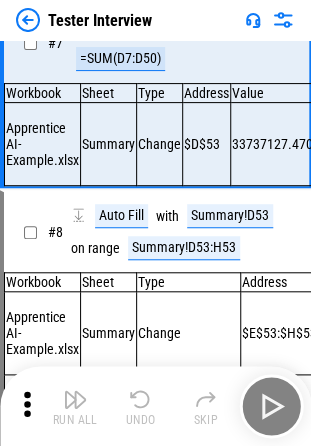 click at bounding box center (141, 399) 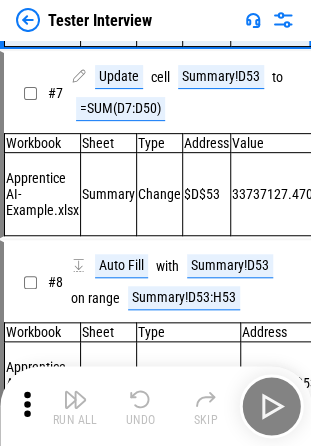click on "Run All Undo Skip" at bounding box center [157, 406] 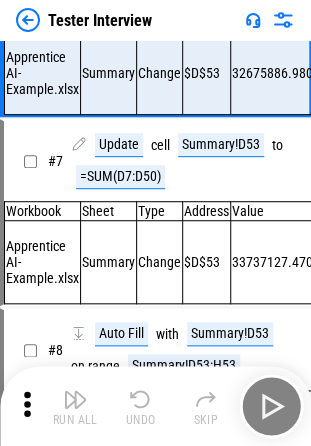 click at bounding box center (141, 399) 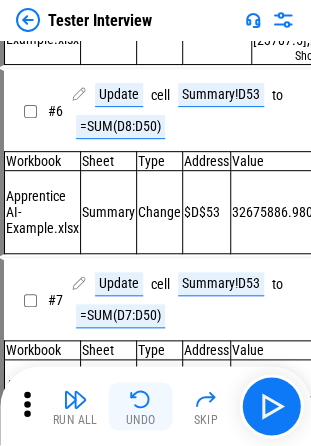 click at bounding box center (141, 399) 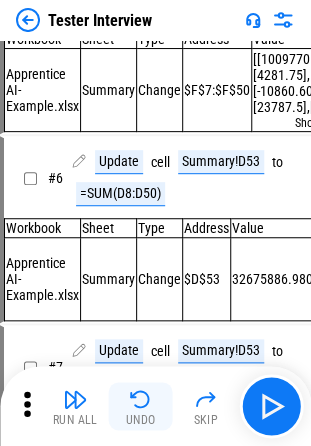 click on "Run All Undo Skip" at bounding box center [157, 406] 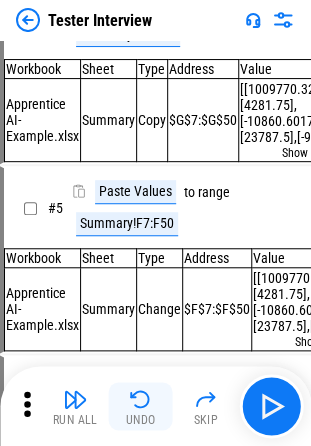 click at bounding box center (141, 399) 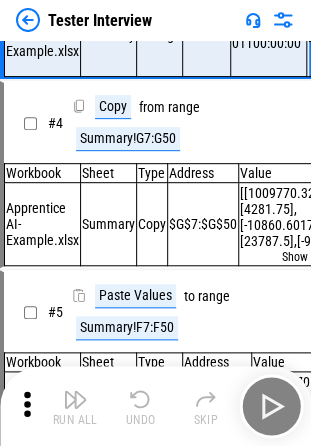click on "Run All Undo Skip" at bounding box center [157, 406] 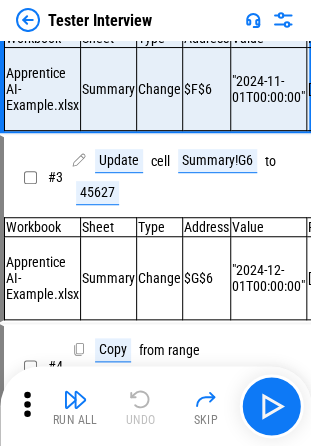 click on "Run All Undo Skip" at bounding box center [157, 406] 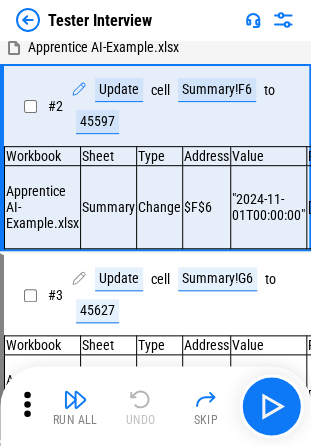 click on "Run All Undo Skip" at bounding box center (157, 406) 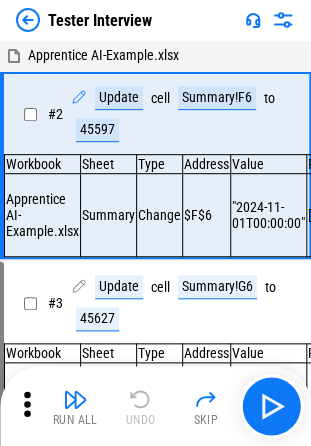 click on "Run All Undo Skip" at bounding box center (157, 406) 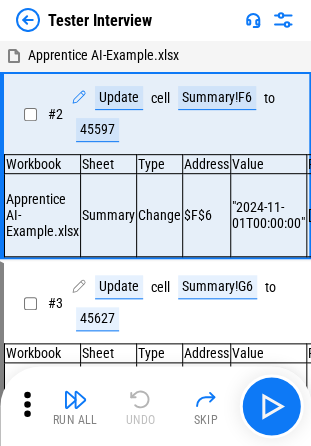click at bounding box center (283, 20) 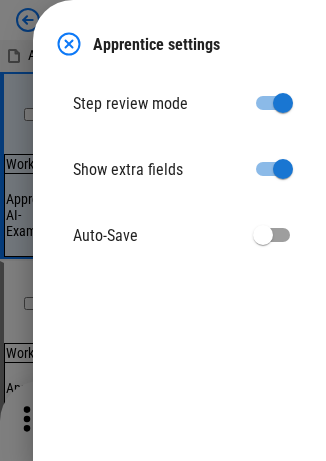 click at bounding box center [69, 44] 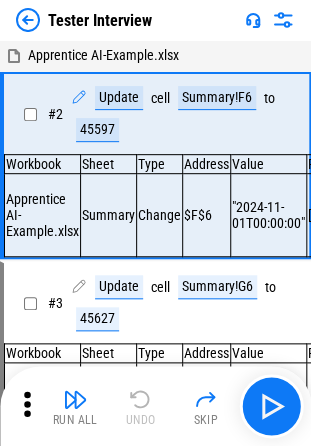 click at bounding box center (283, 20) 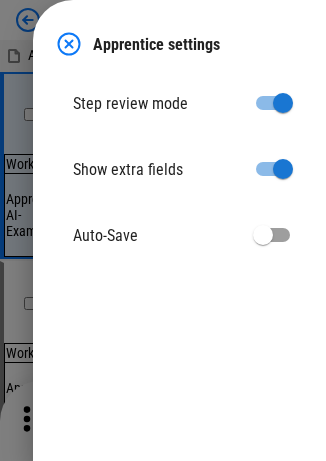 click at bounding box center [69, 44] 